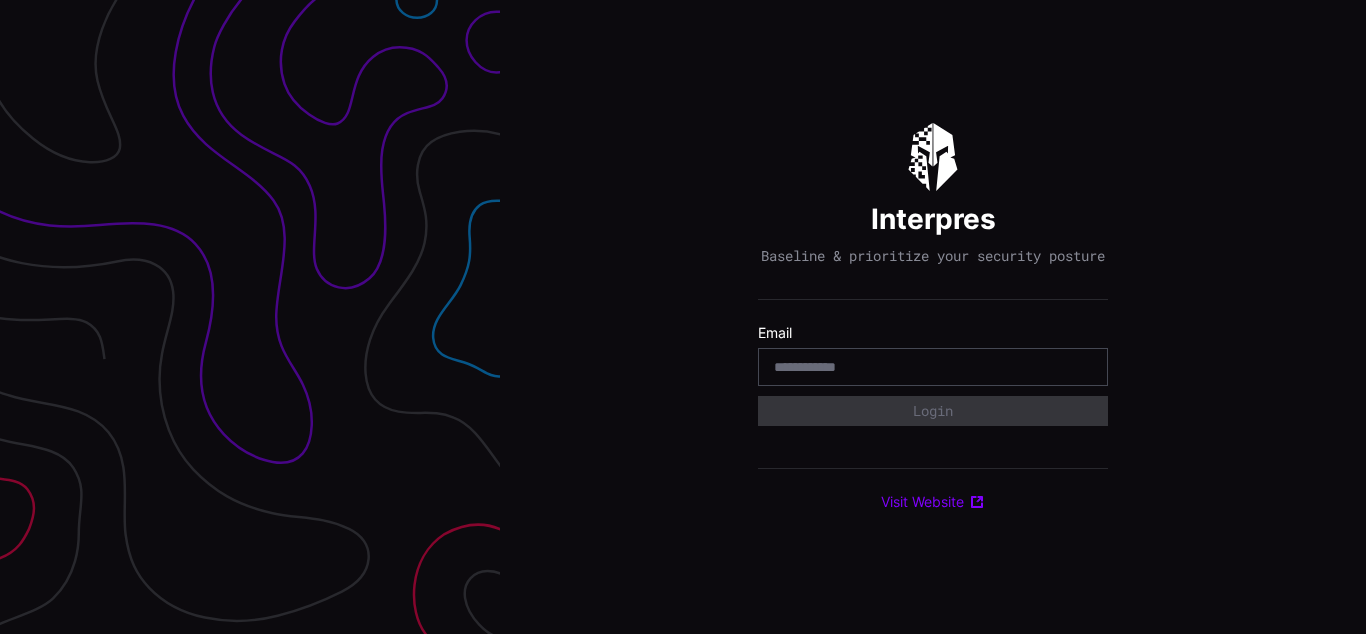 scroll, scrollTop: 0, scrollLeft: 0, axis: both 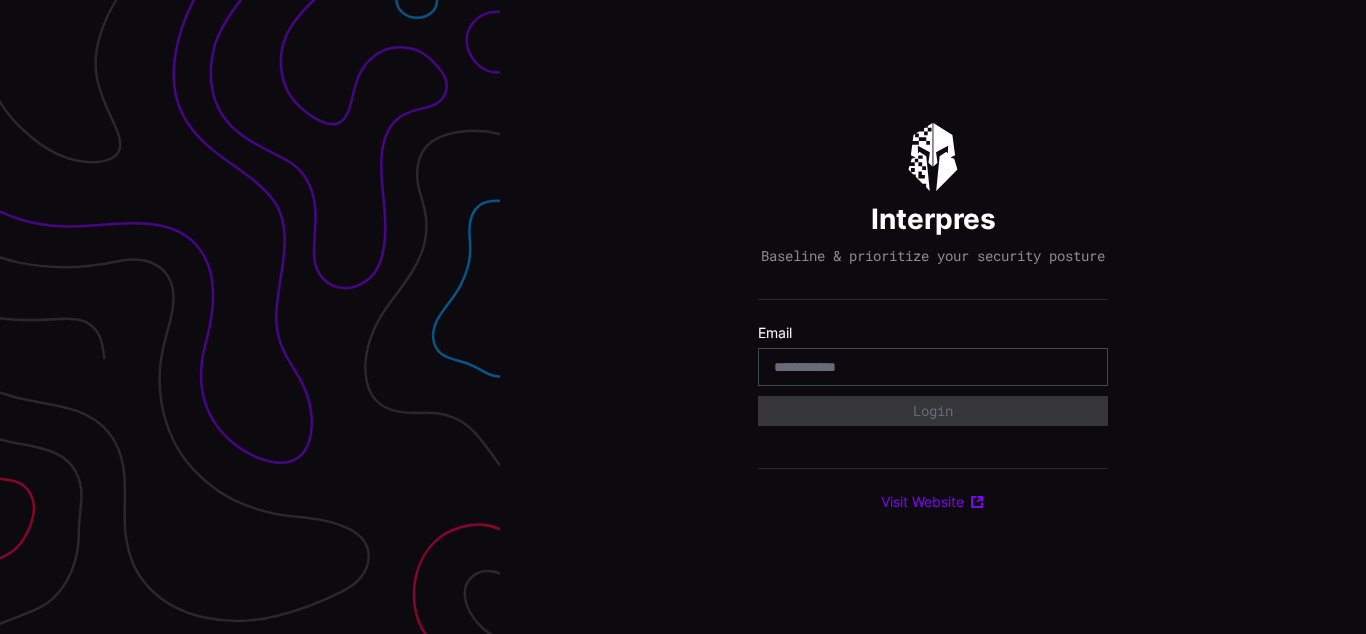 click on "Interpres Baseline & prioritize your security posture Email Login Visit Website" at bounding box center (933, 317) 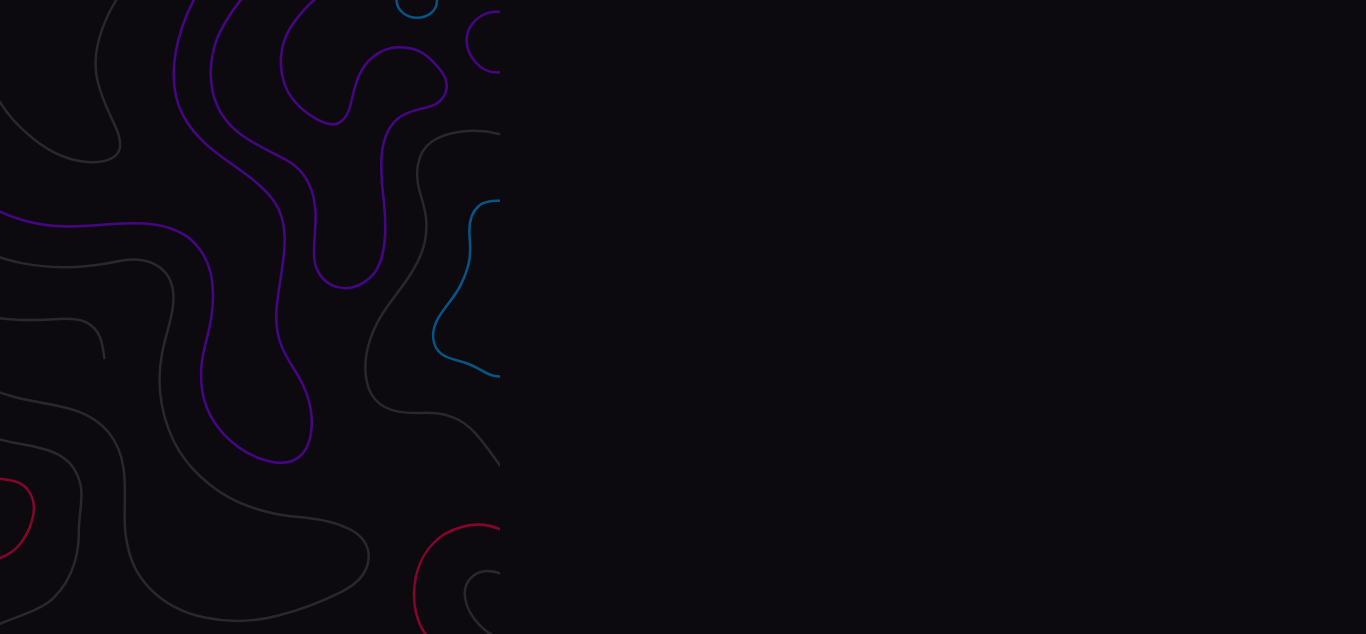 scroll, scrollTop: 0, scrollLeft: 0, axis: both 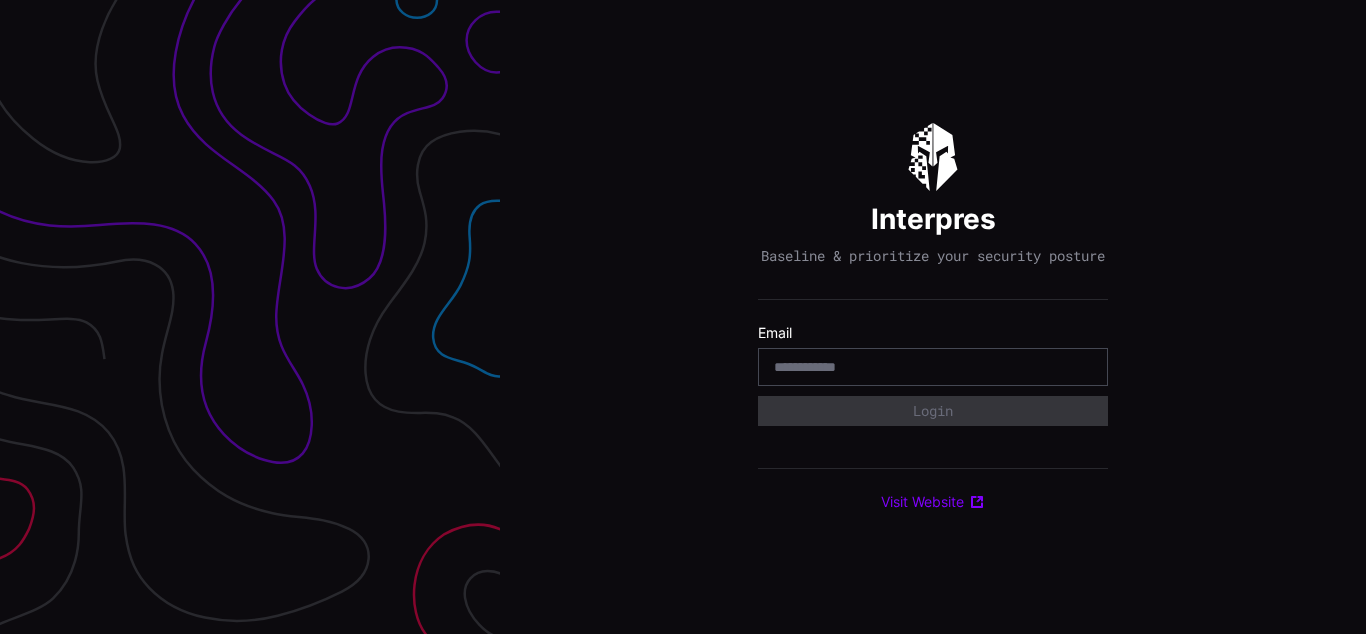 click on "Interpres Baseline & prioritize your security posture Email Login Visit Website" at bounding box center [933, 317] 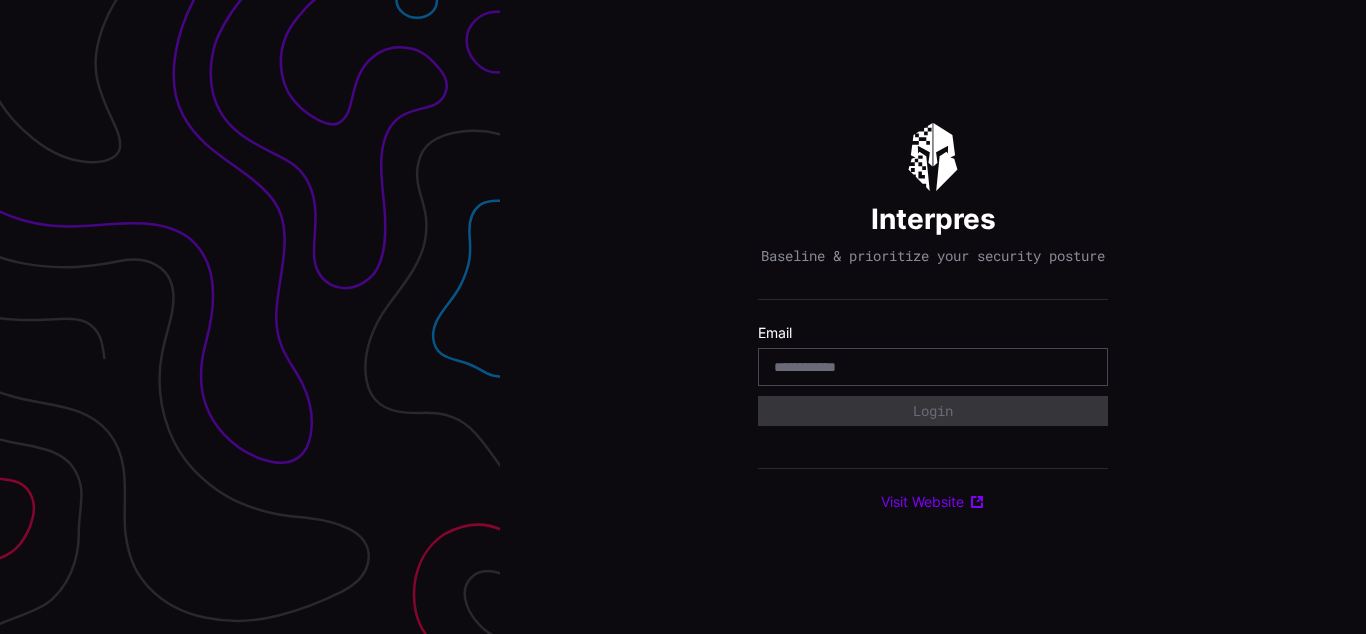 scroll, scrollTop: 0, scrollLeft: 0, axis: both 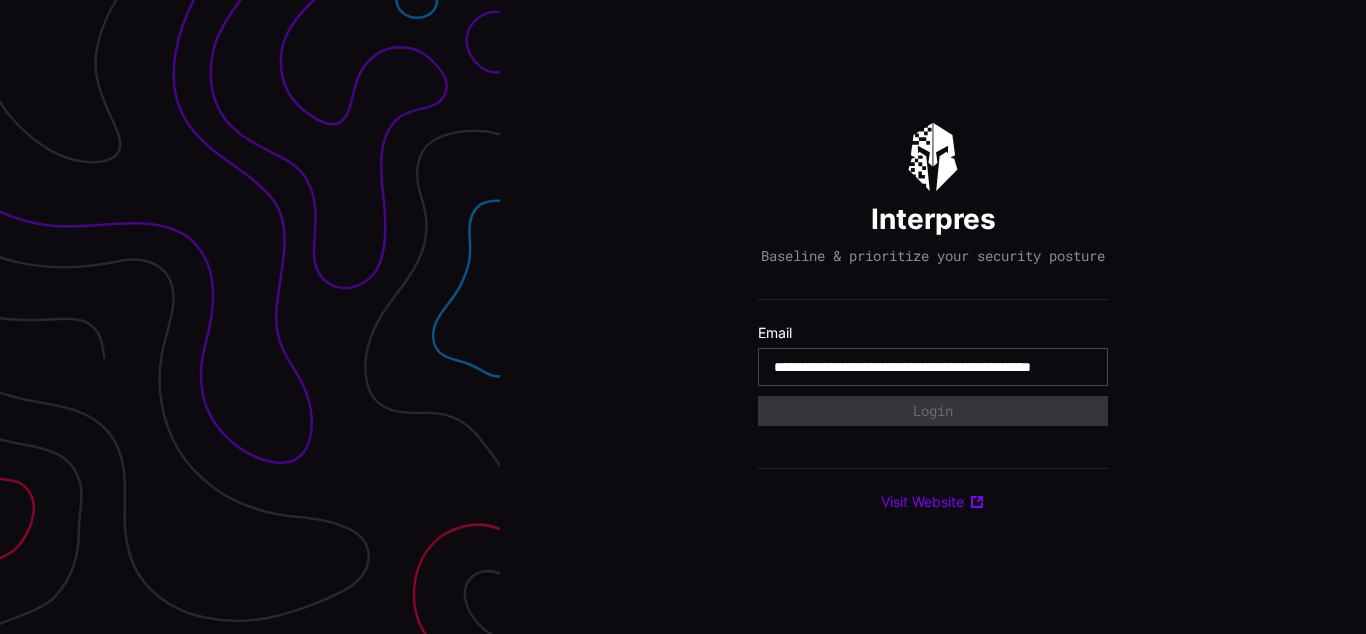 type on "**********" 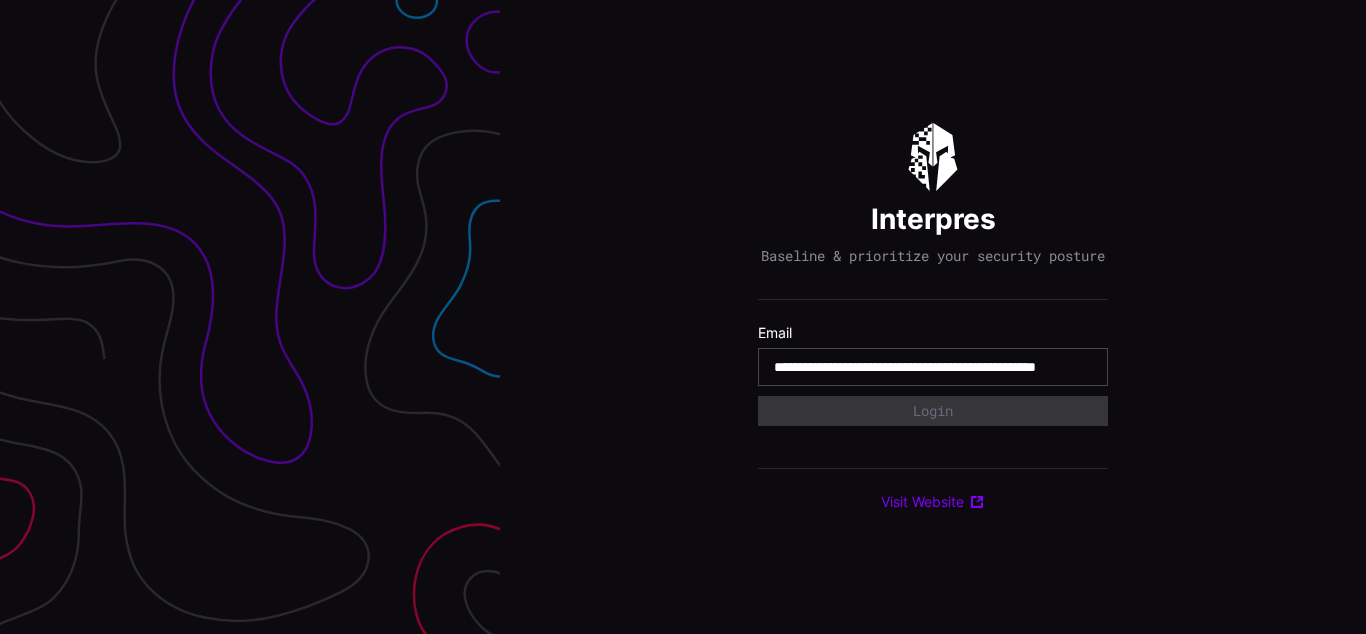 click on "**********" at bounding box center [933, 367] 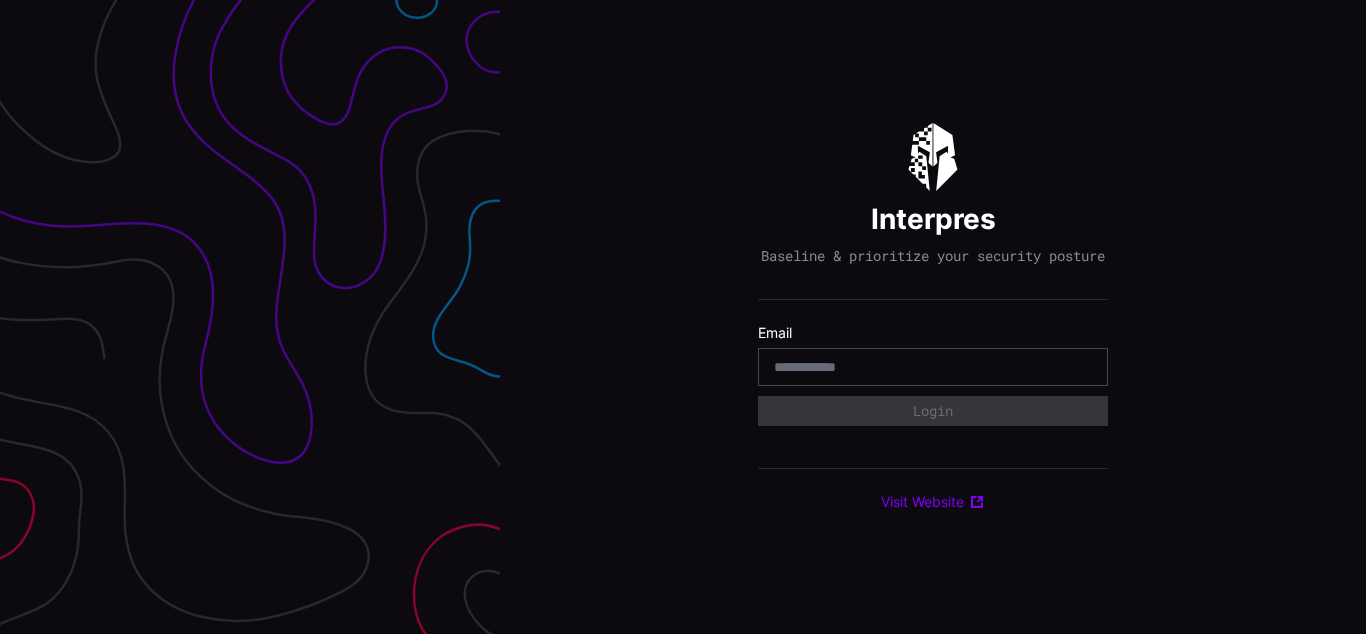 scroll, scrollTop: 0, scrollLeft: 0, axis: both 